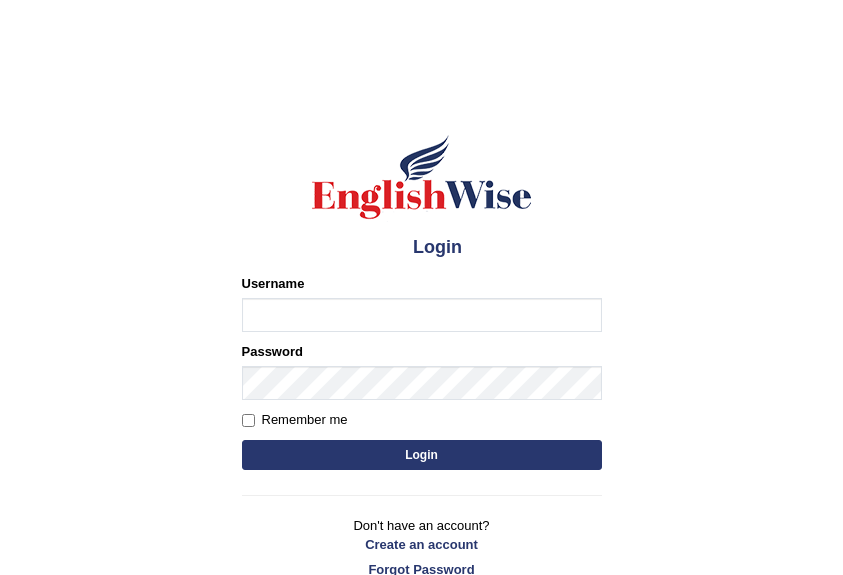 scroll, scrollTop: 0, scrollLeft: 0, axis: both 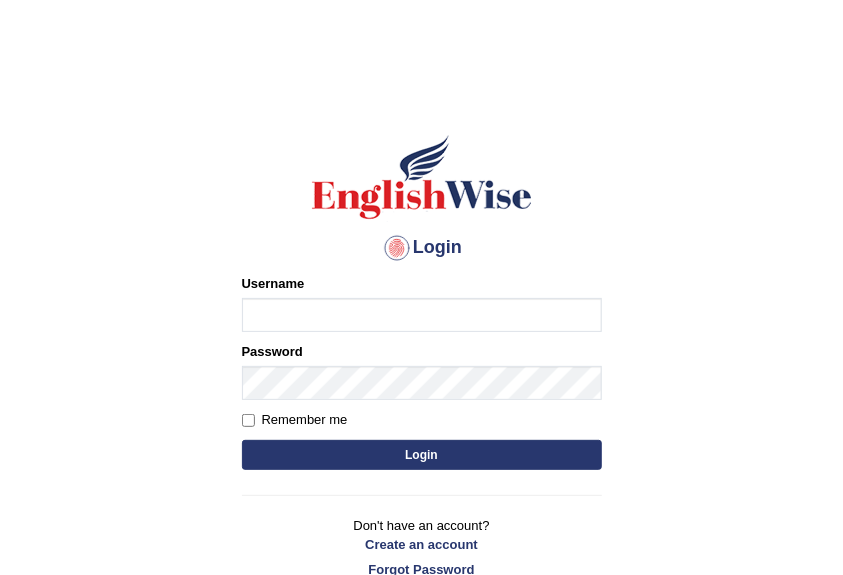 click on "Username" at bounding box center (422, 315) 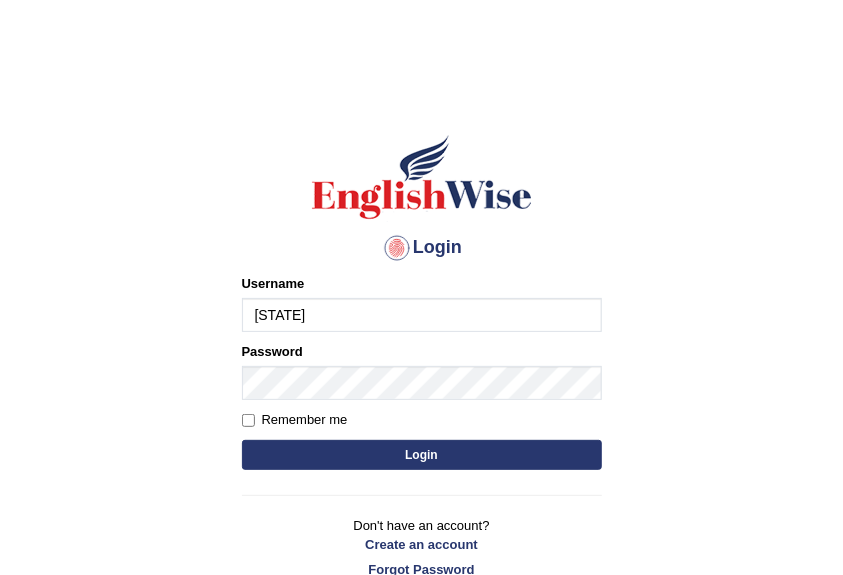 type on "Ilhami" 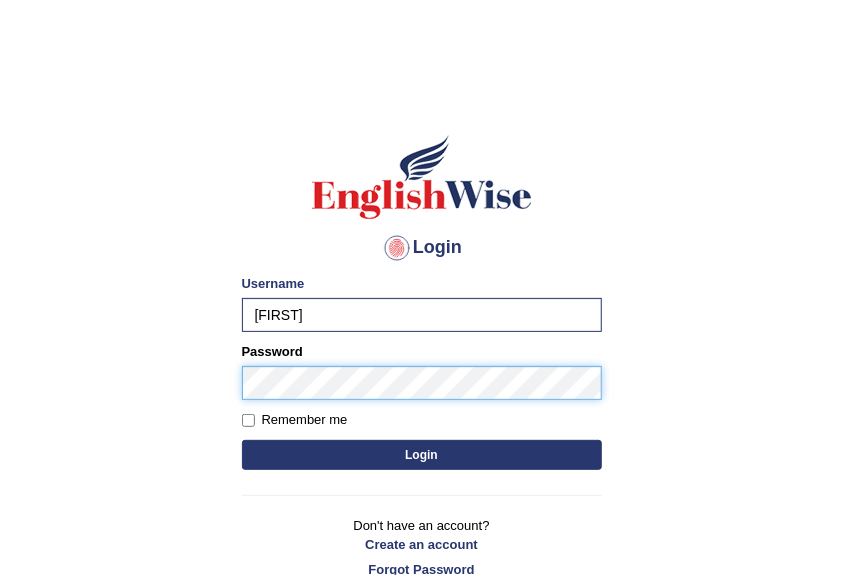 click on "Login" at bounding box center [422, 455] 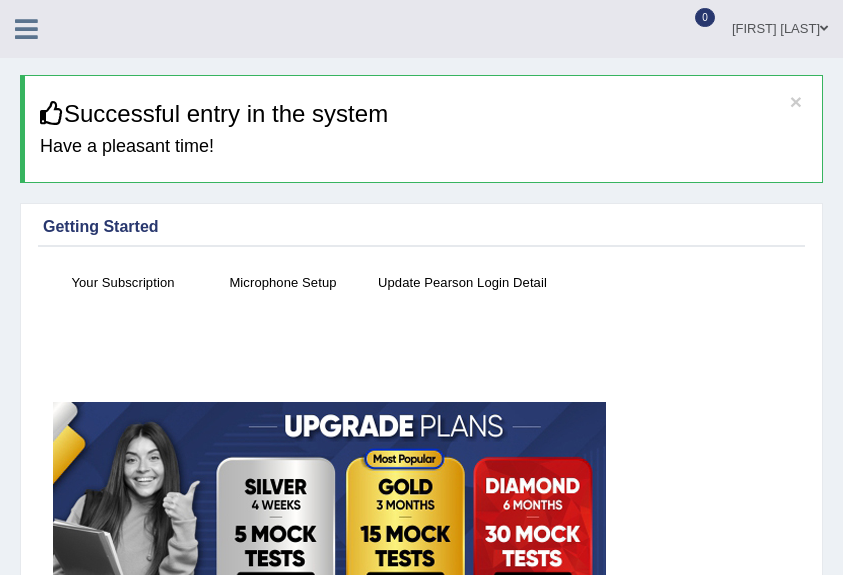 scroll, scrollTop: 0, scrollLeft: 0, axis: both 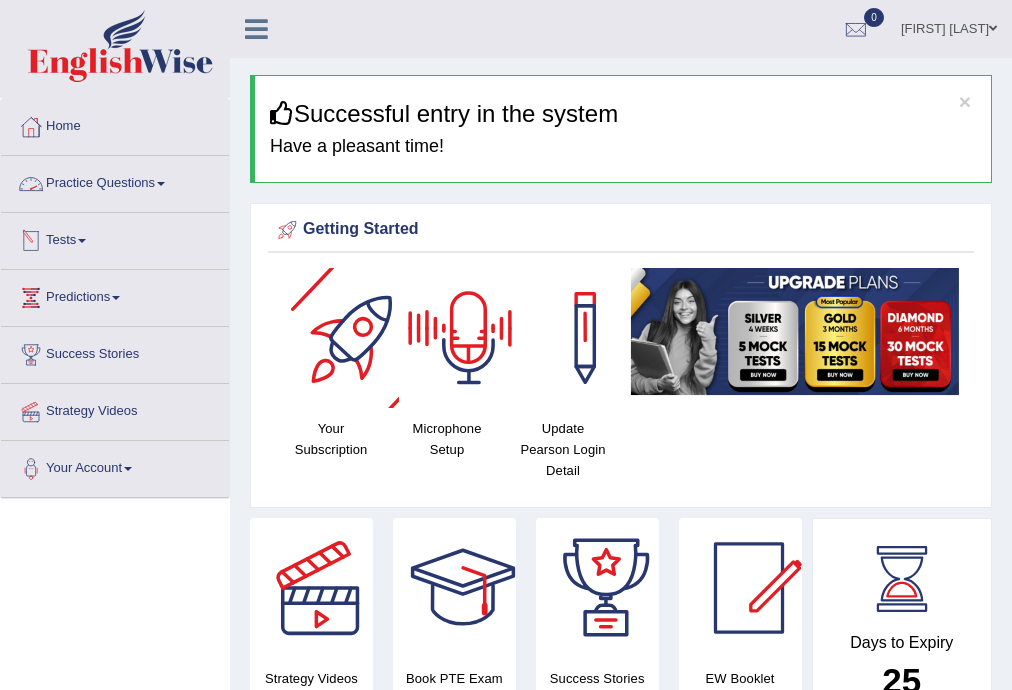 click on "Practice Questions" at bounding box center (115, 181) 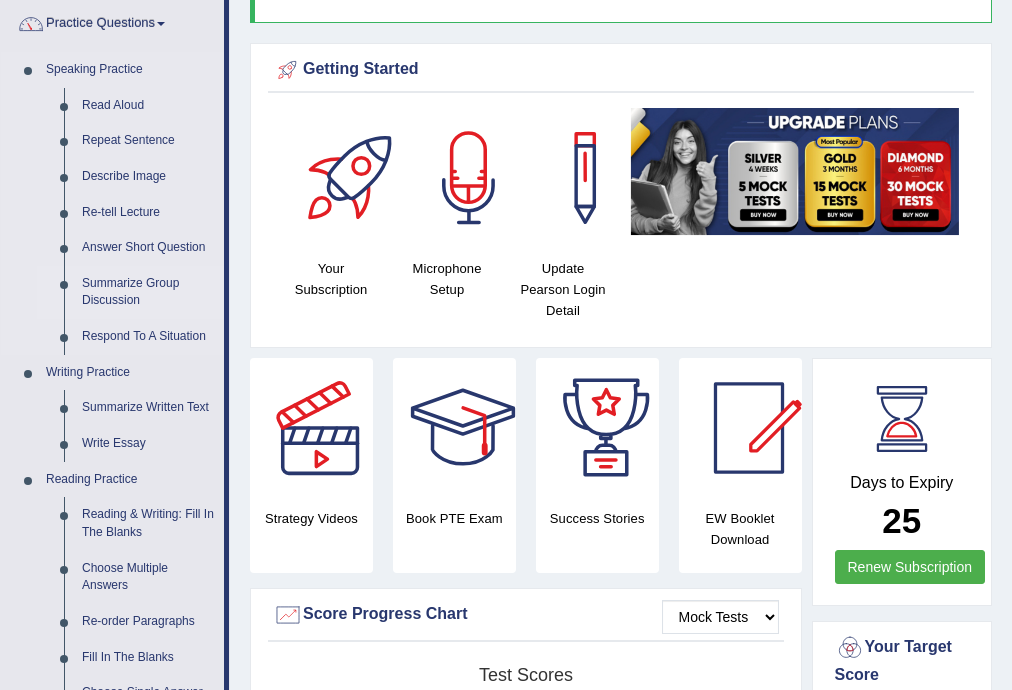 scroll, scrollTop: 240, scrollLeft: 0, axis: vertical 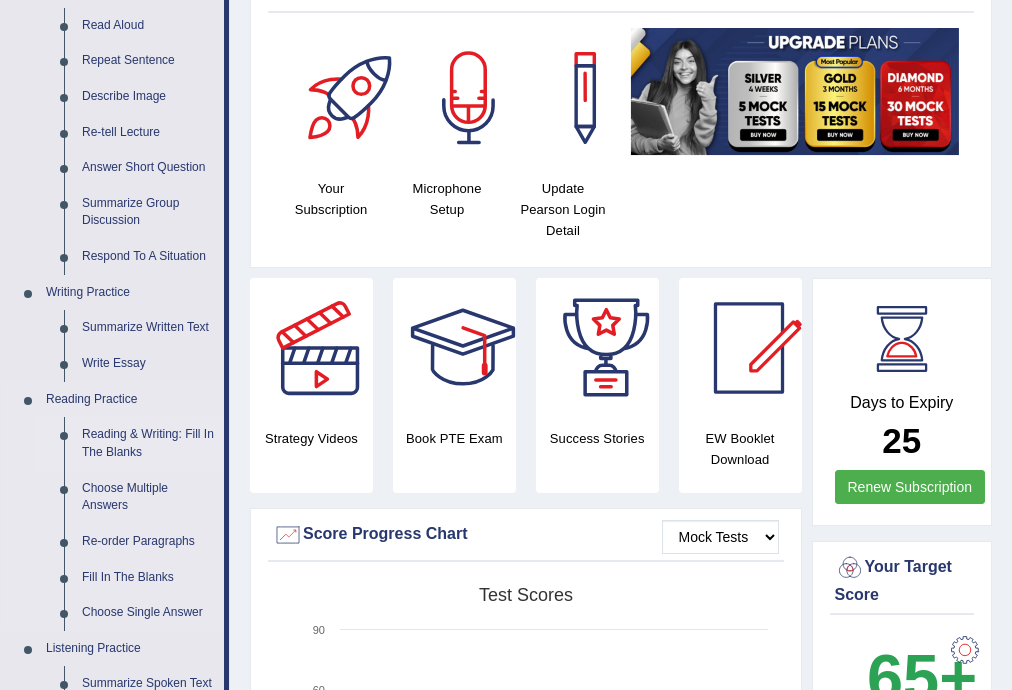 click on "Reading & Writing: Fill In The Blanks" at bounding box center (148, 443) 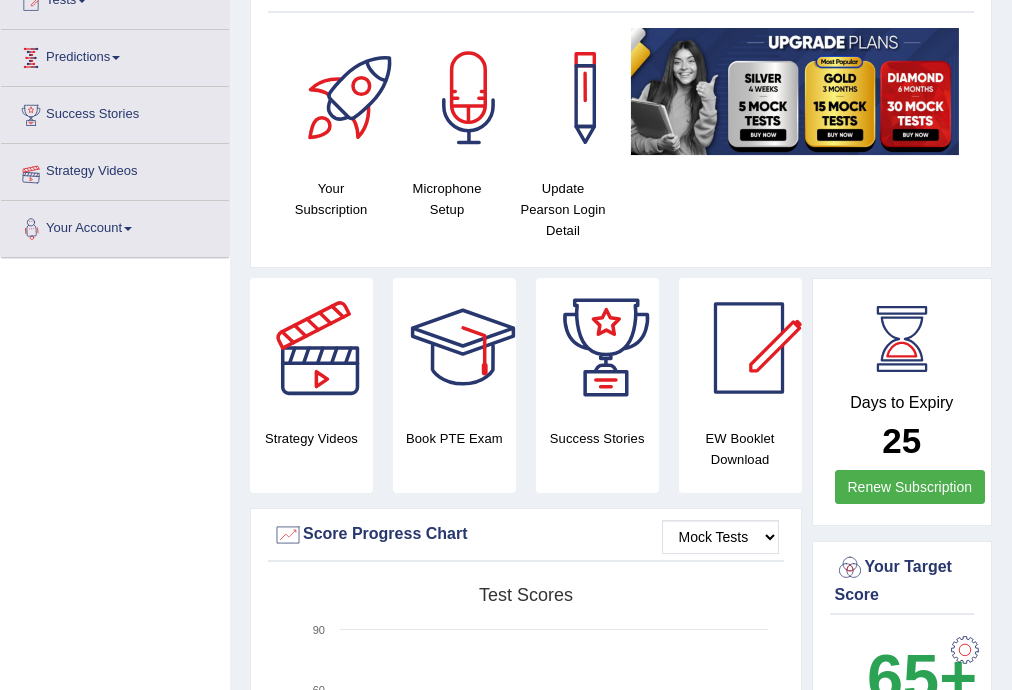 scroll, scrollTop: 394, scrollLeft: 0, axis: vertical 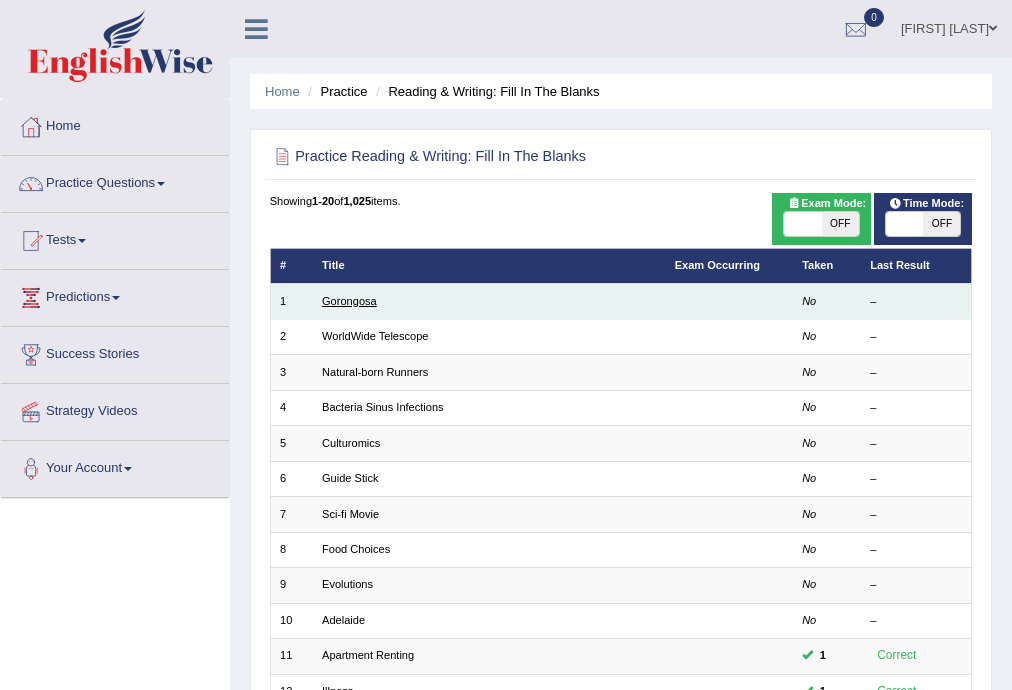 click on "Gorongosa" at bounding box center [349, 301] 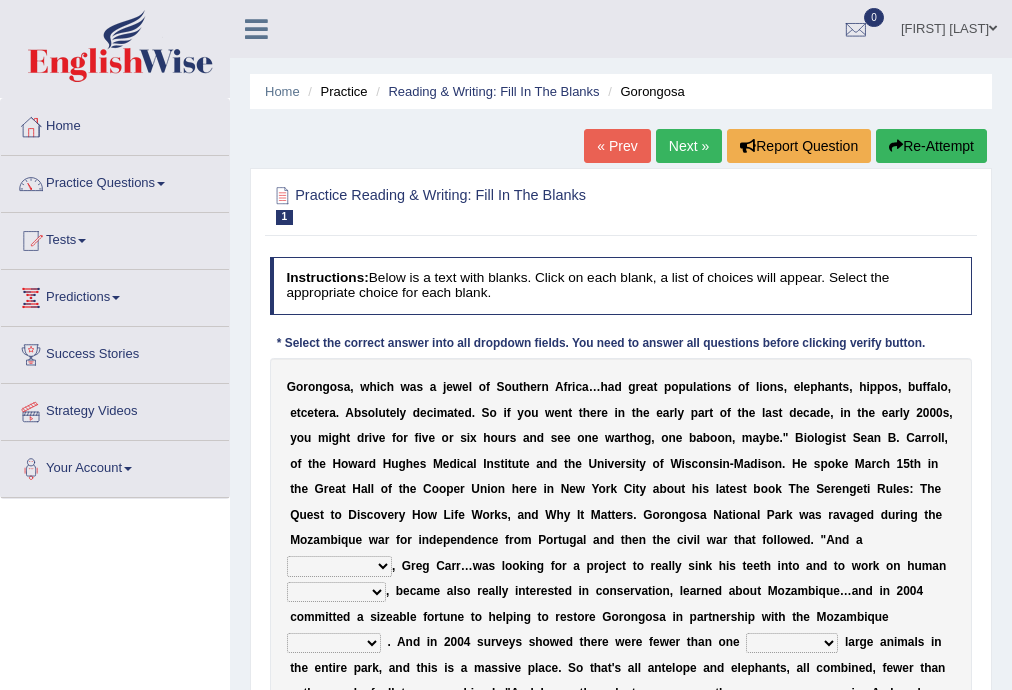 scroll, scrollTop: 160, scrollLeft: 0, axis: vertical 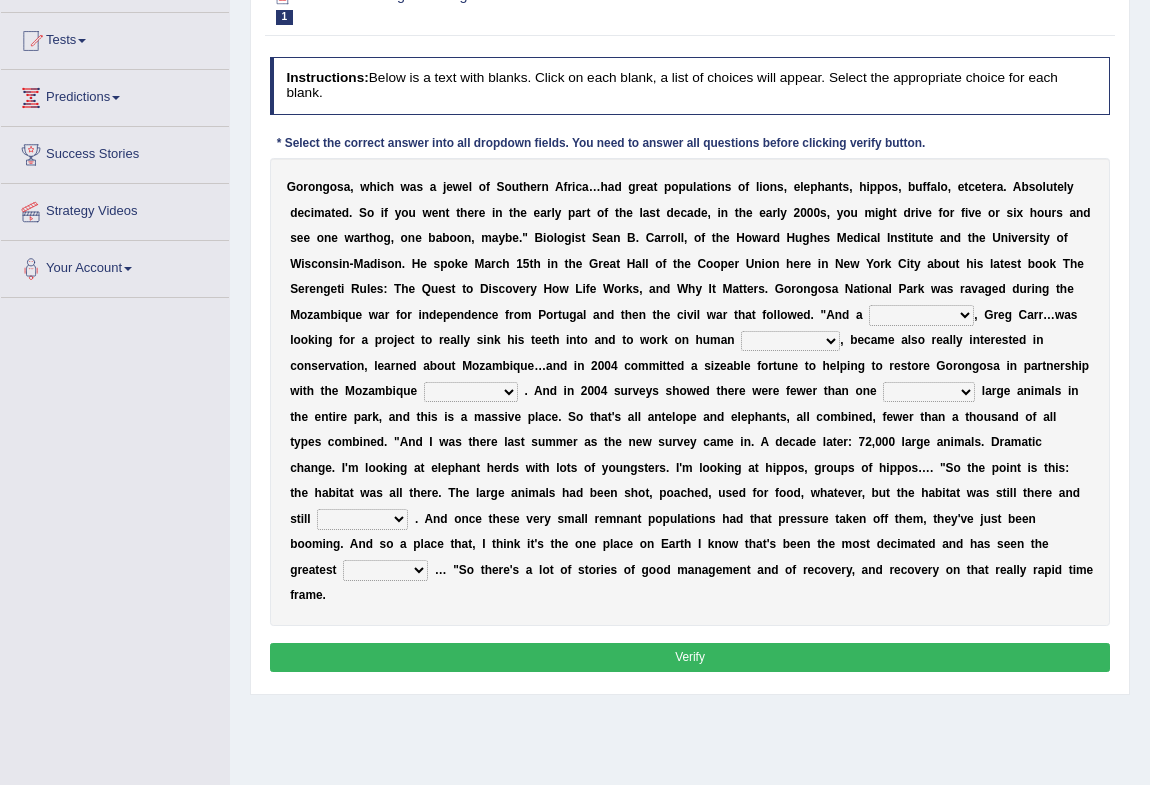 click on "passion solstice ballast philanthropist" at bounding box center [921, 315] 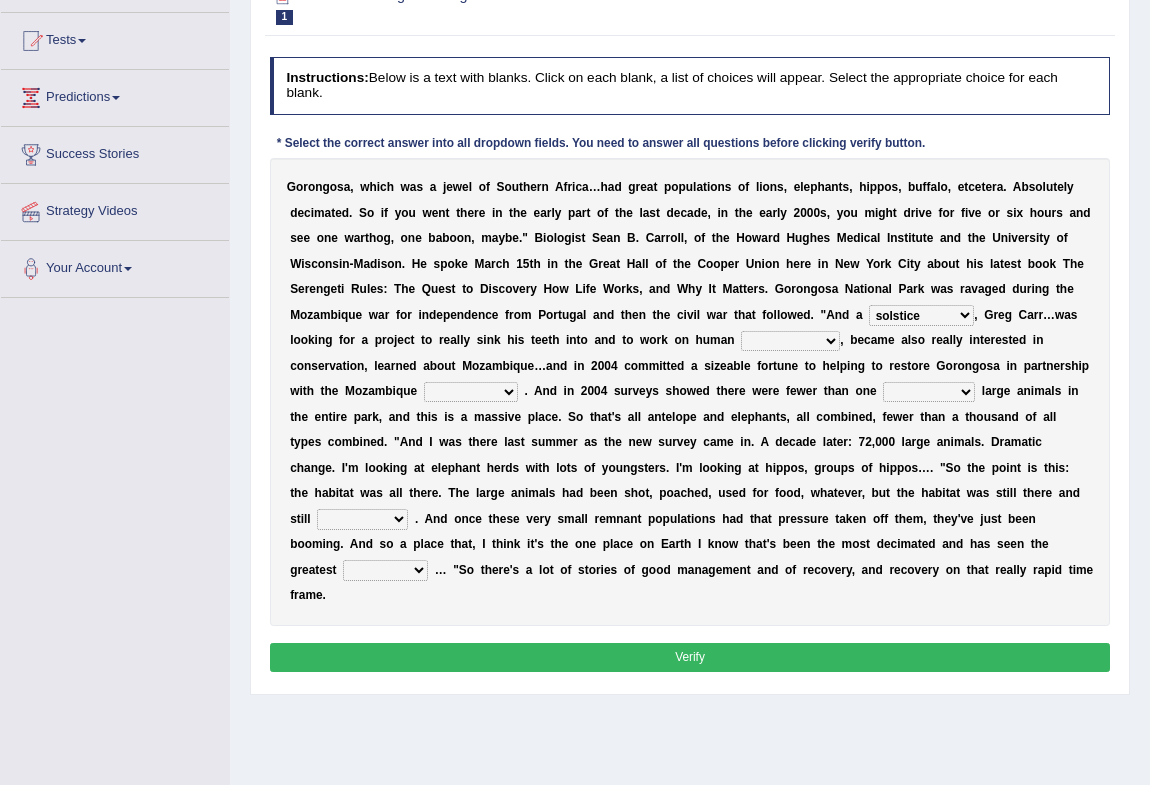 click on "passion solstice ballast philanthropist" at bounding box center (921, 315) 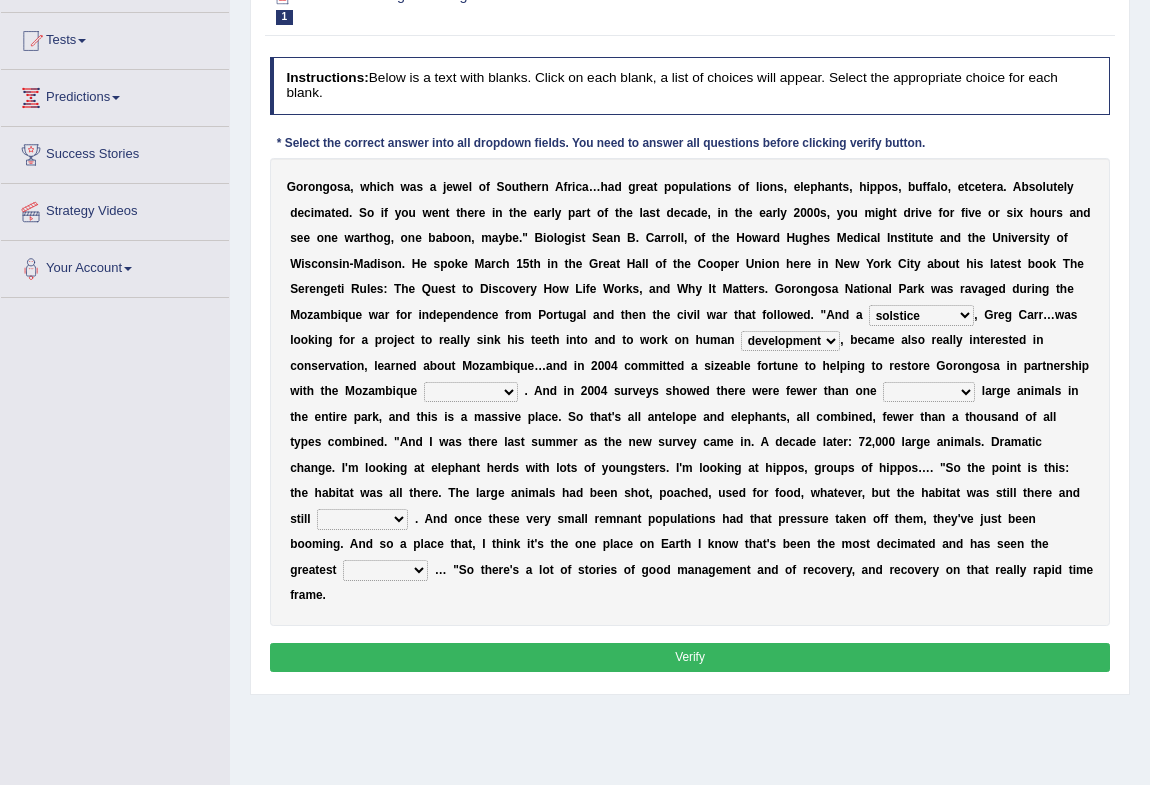 click on "parliament semanticist government journalist" at bounding box center [471, 392] 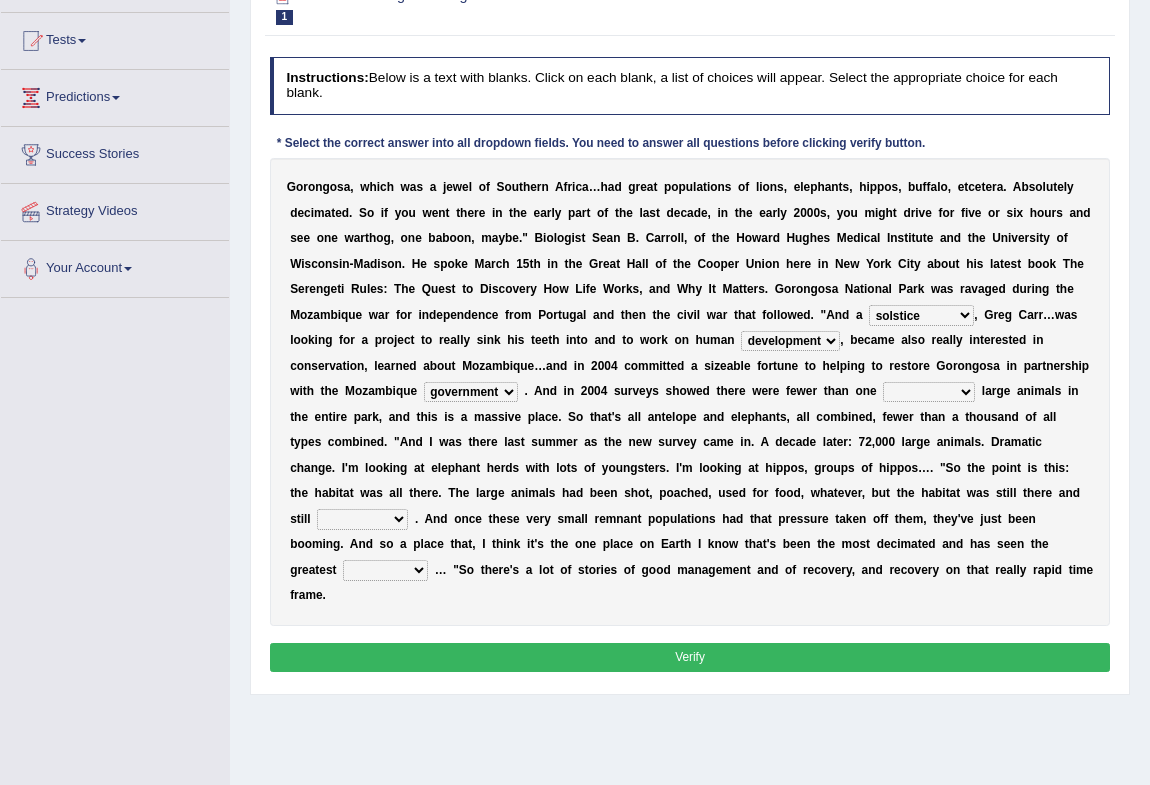 click on "deflowered embowered roundest thousand" at bounding box center (929, 392) 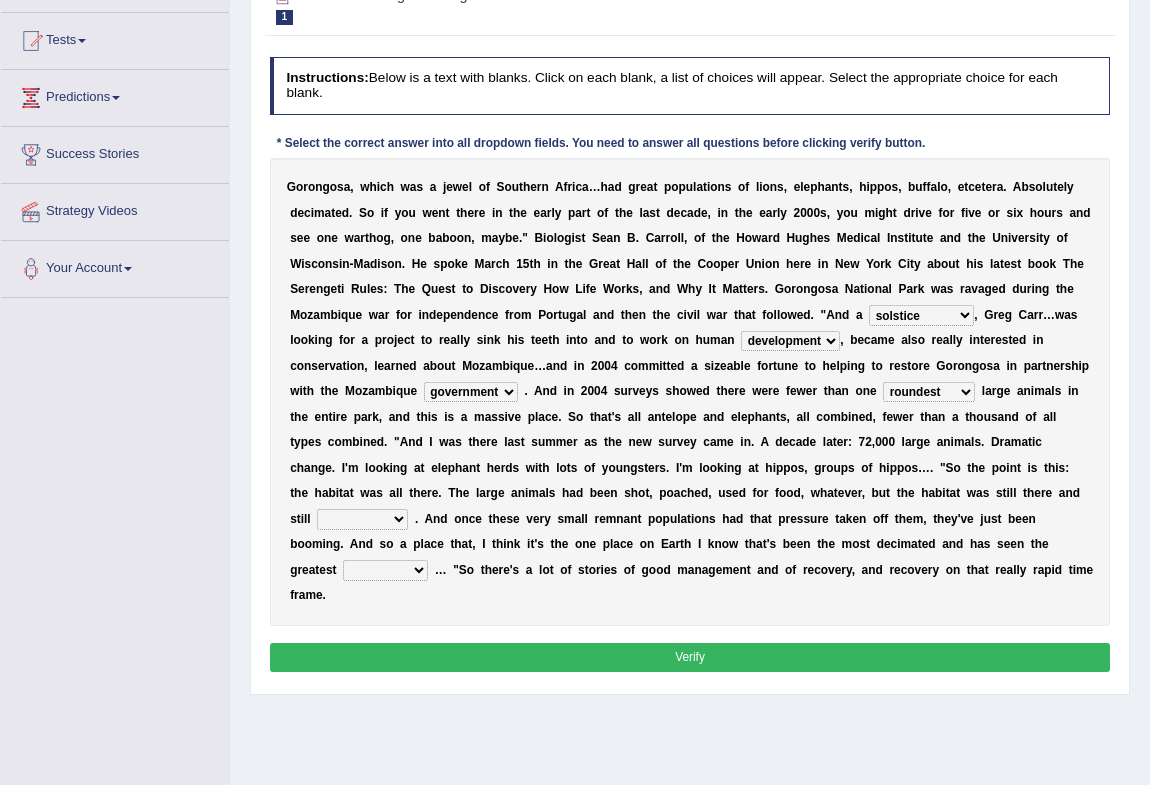 click on "assertive incidental compulsive productive" at bounding box center [362, 519] 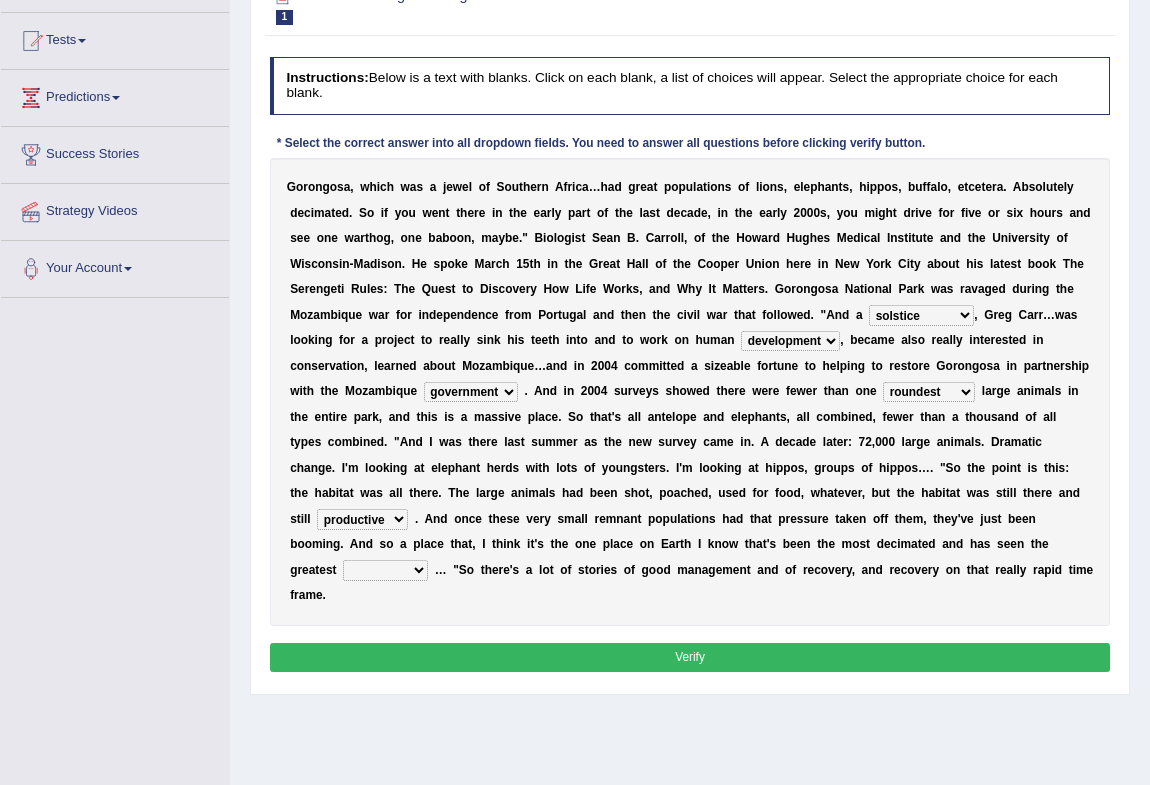 click on "recovery efficacy golly stumpy" at bounding box center [385, 570] 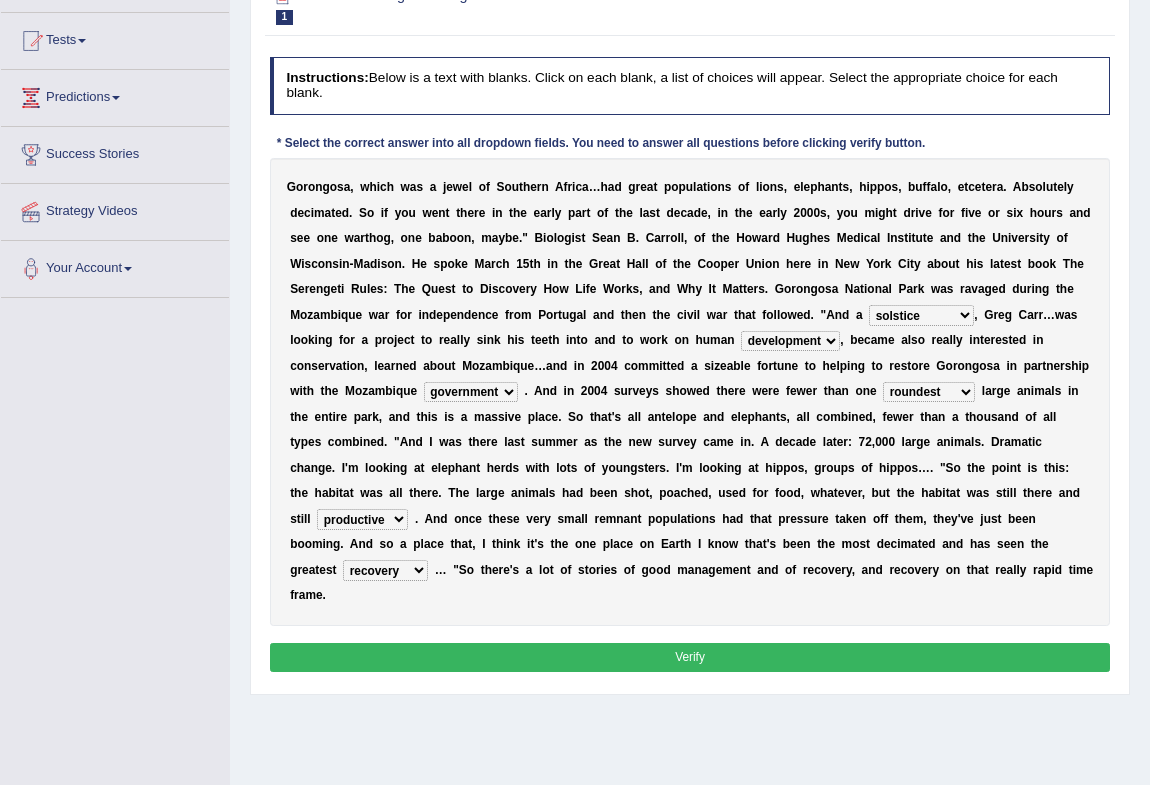 click on "Verify" at bounding box center (690, 657) 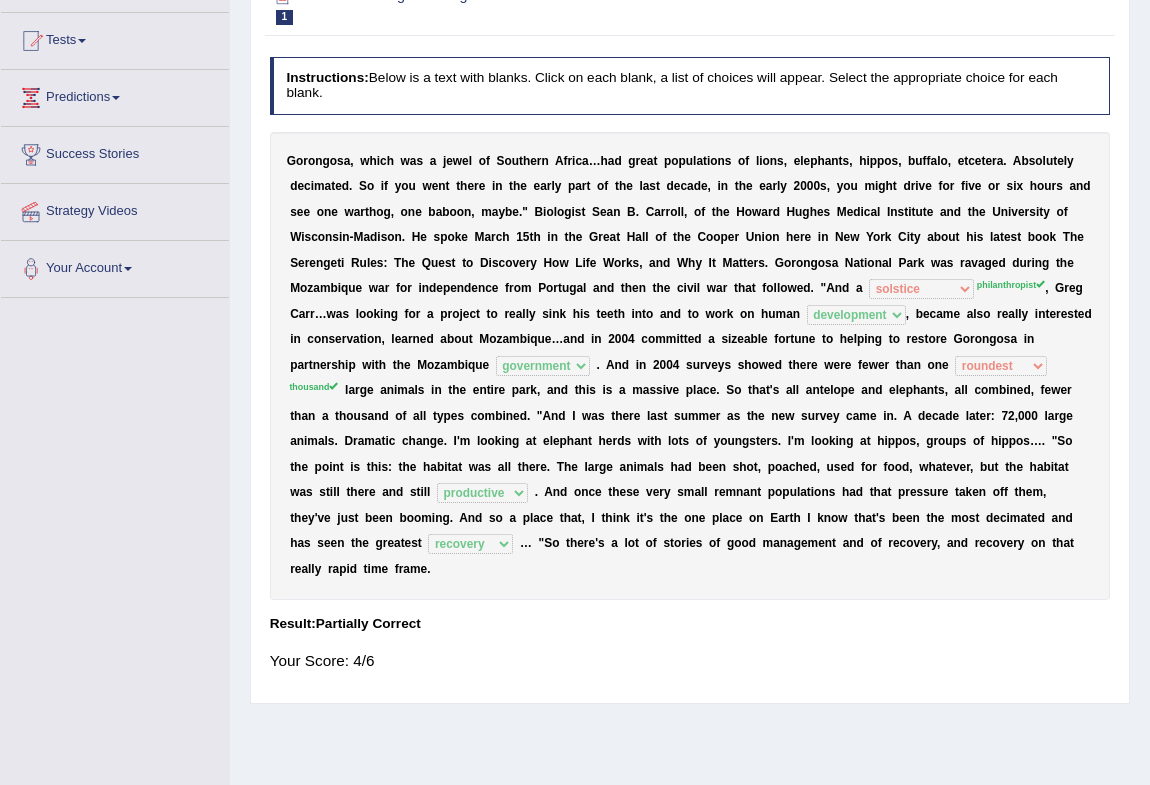 scroll, scrollTop: 18, scrollLeft: 0, axis: vertical 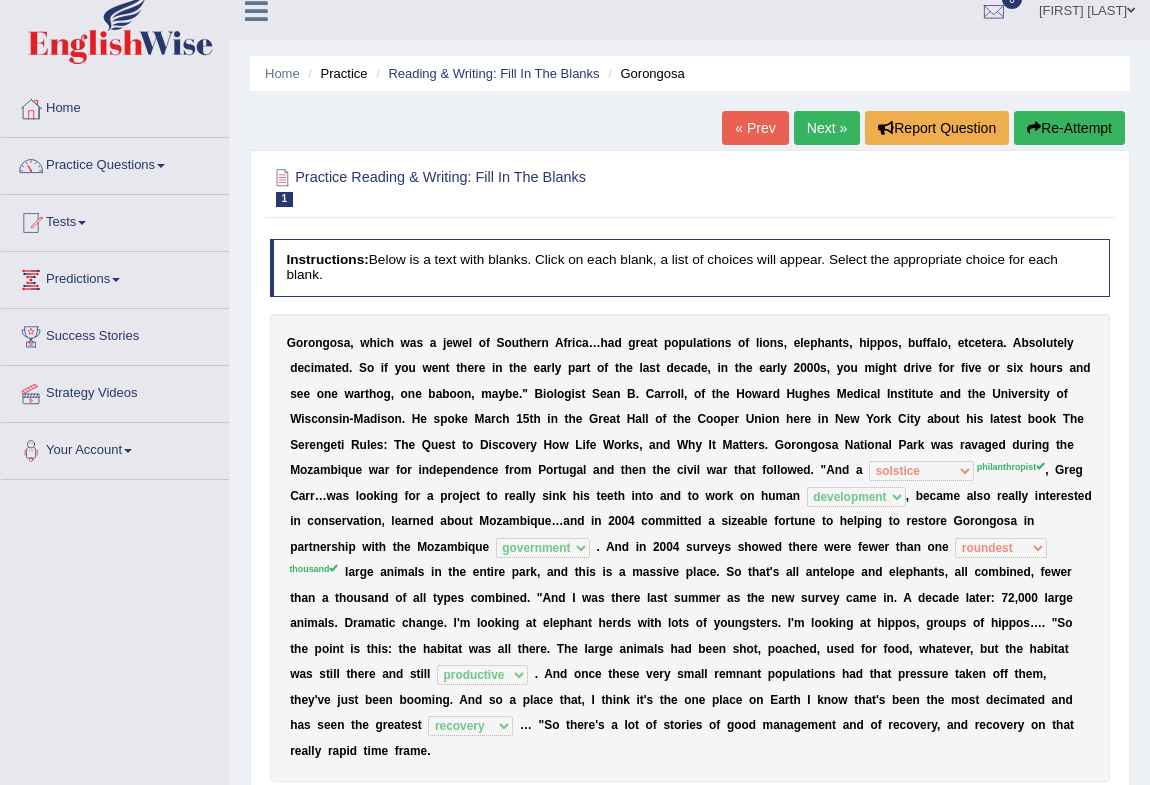 click on "Next »" at bounding box center (827, 128) 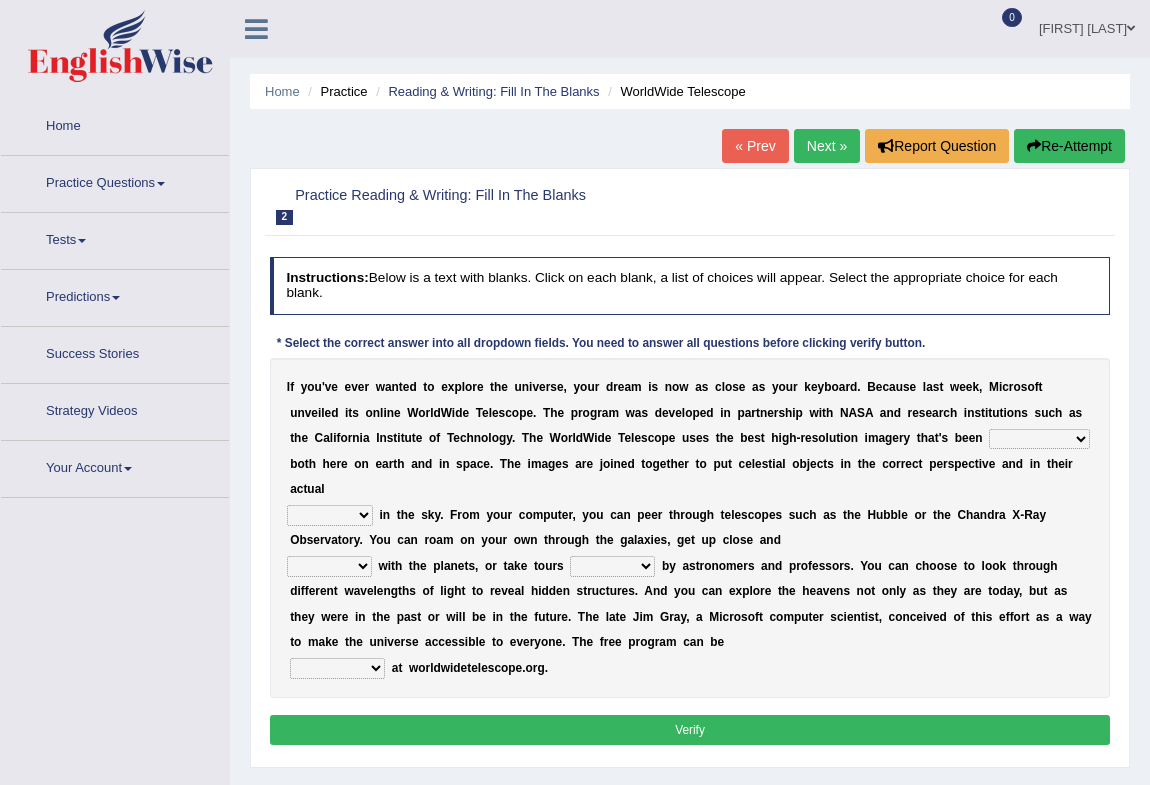 scroll, scrollTop: 0, scrollLeft: 0, axis: both 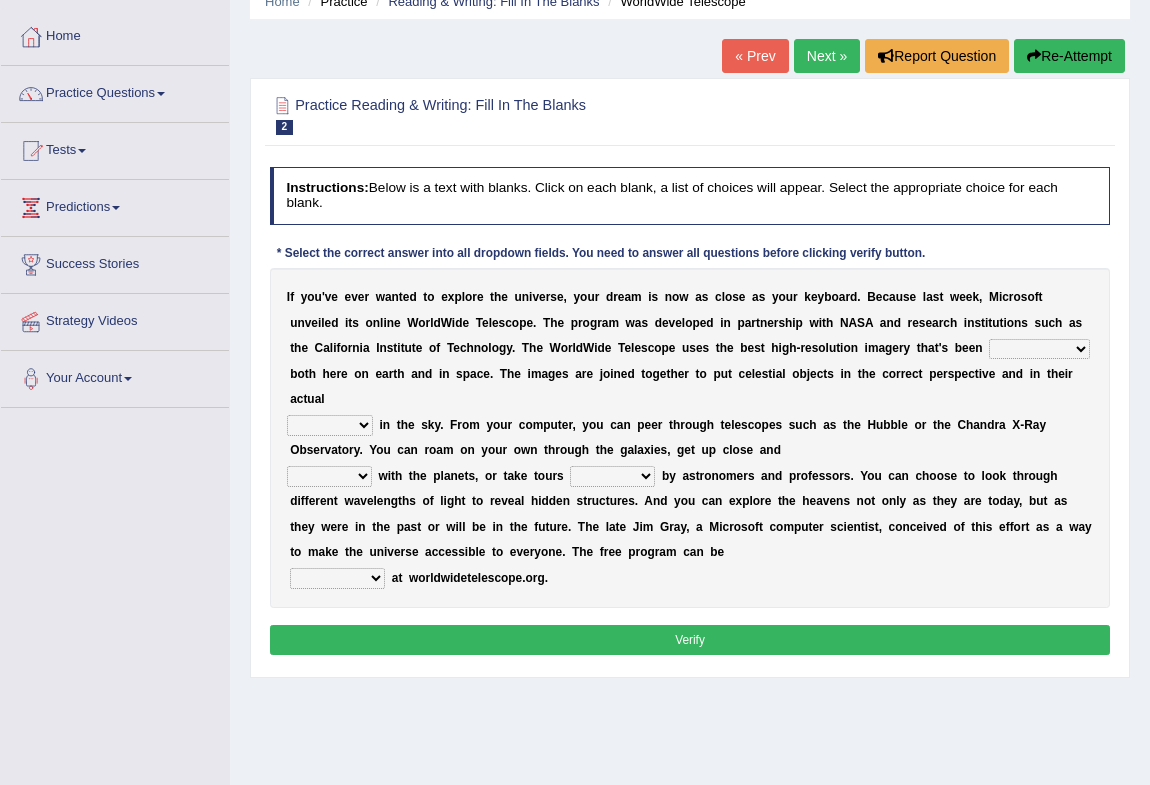 click on "degraded ascended remonstrated generated" at bounding box center (1039, 349) 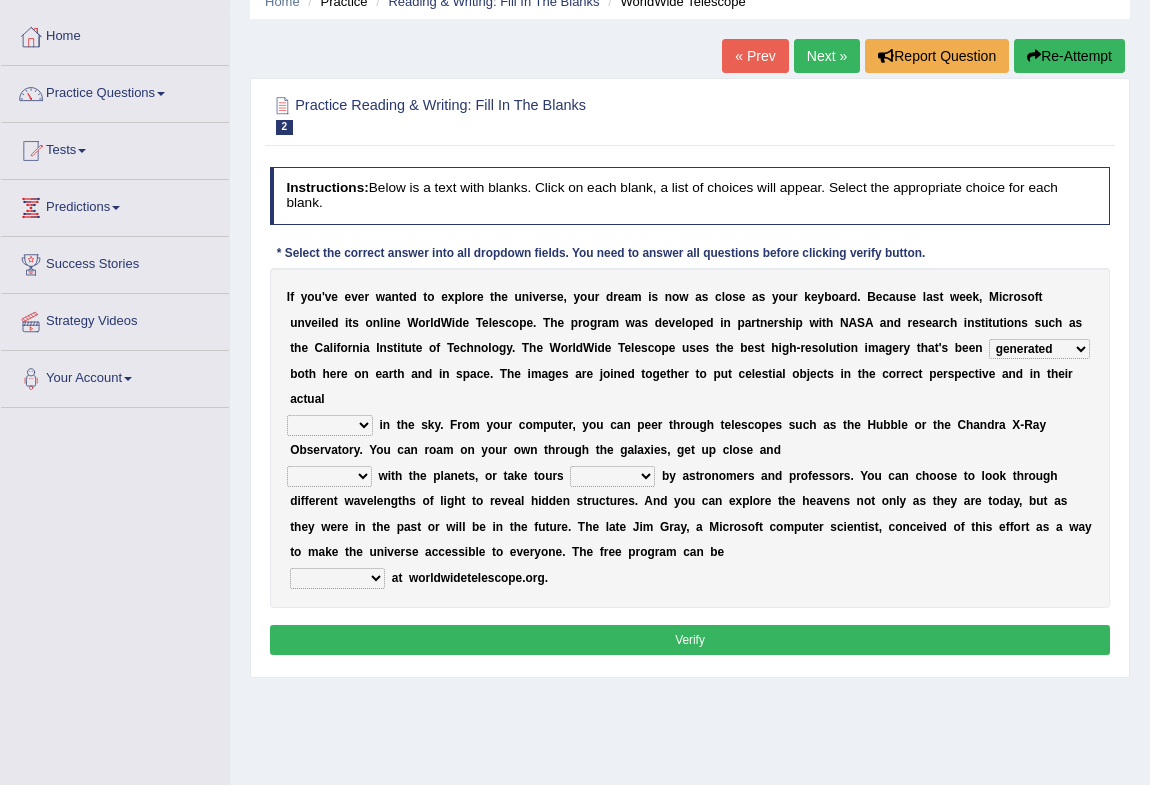 click on "degraded ascended remonstrated generated" at bounding box center (1039, 349) 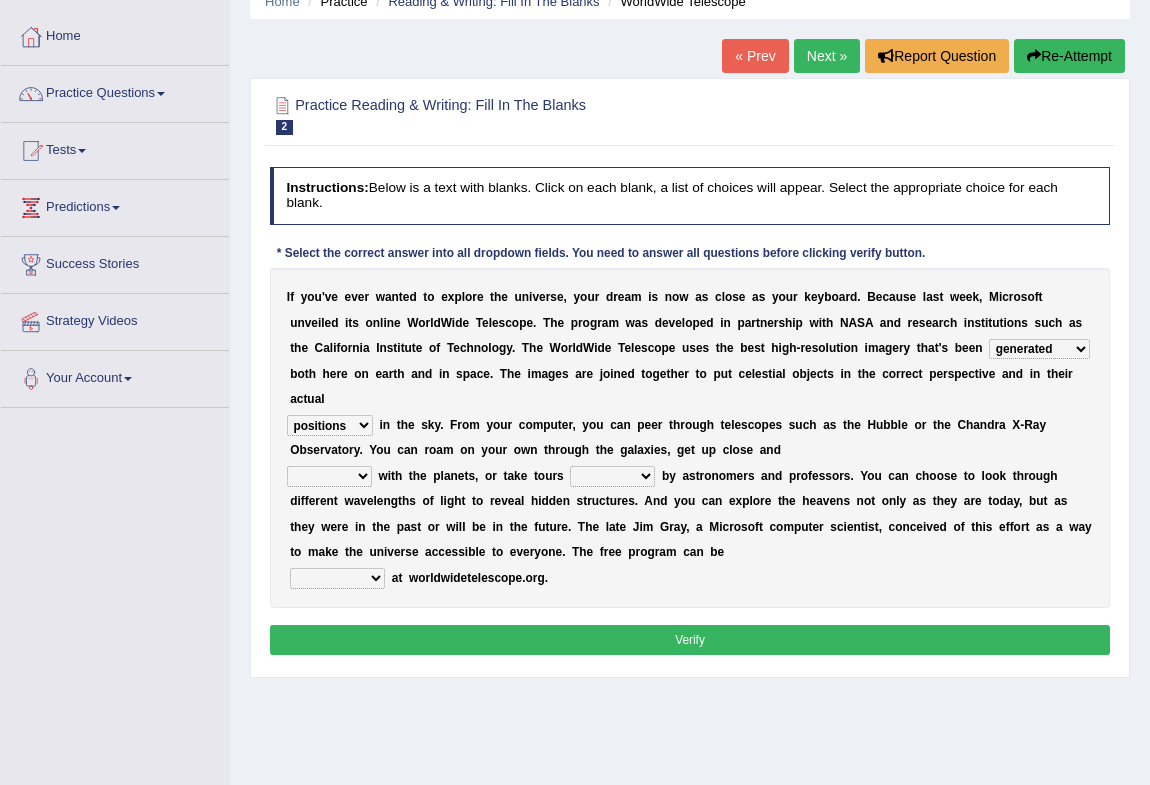 click on "personal individual apart polite" at bounding box center (329, 476) 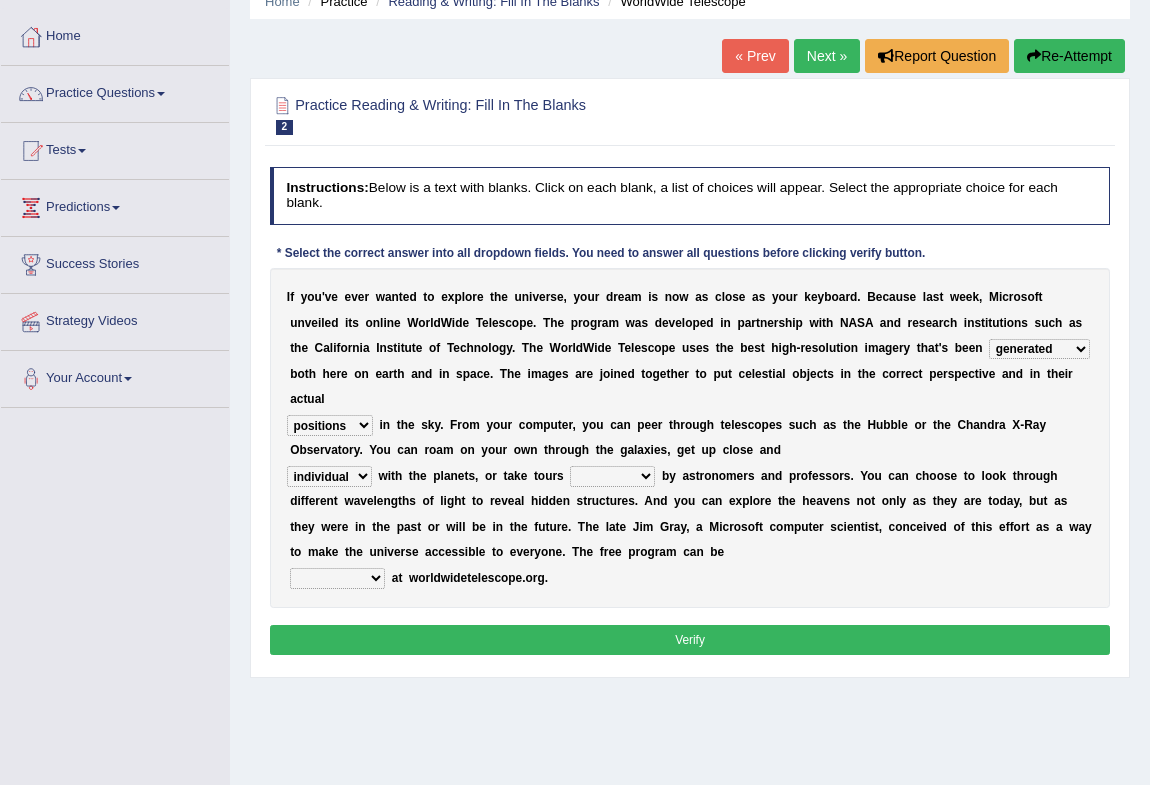 click on "personal individual apart polite" at bounding box center [329, 476] 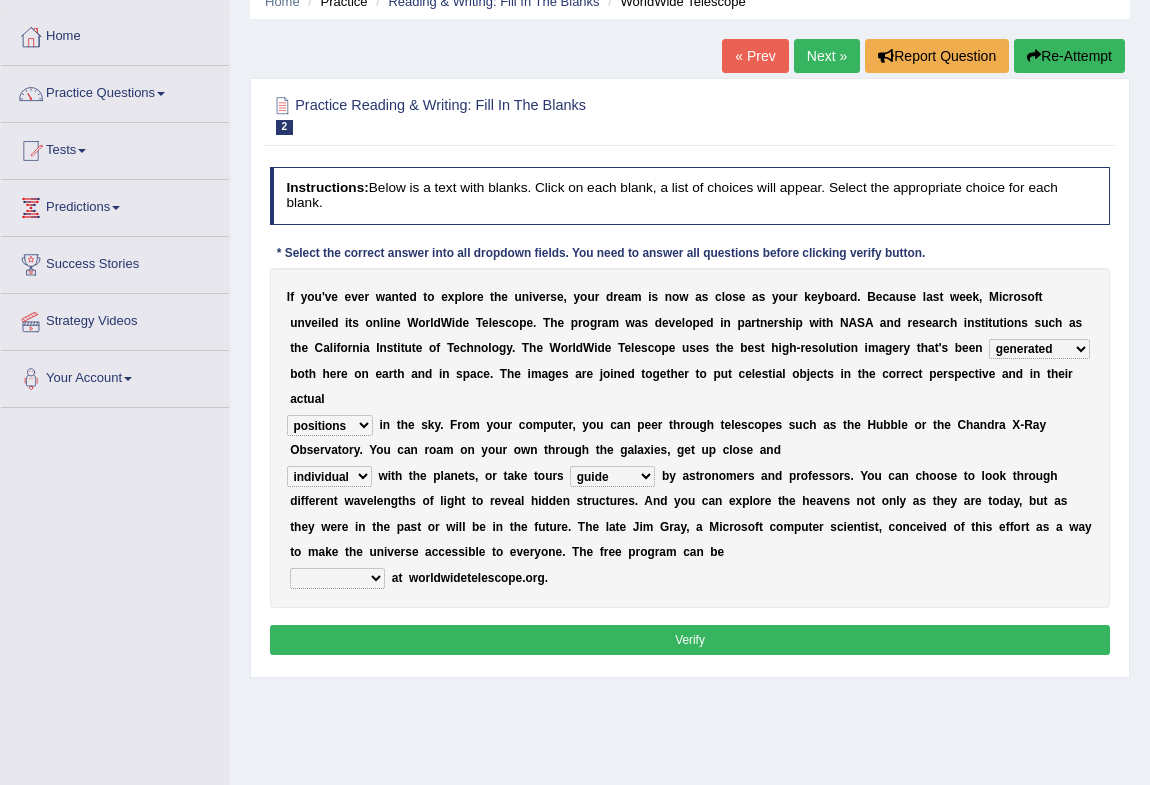click on "upheld downloaded loaded posted" at bounding box center [337, 578] 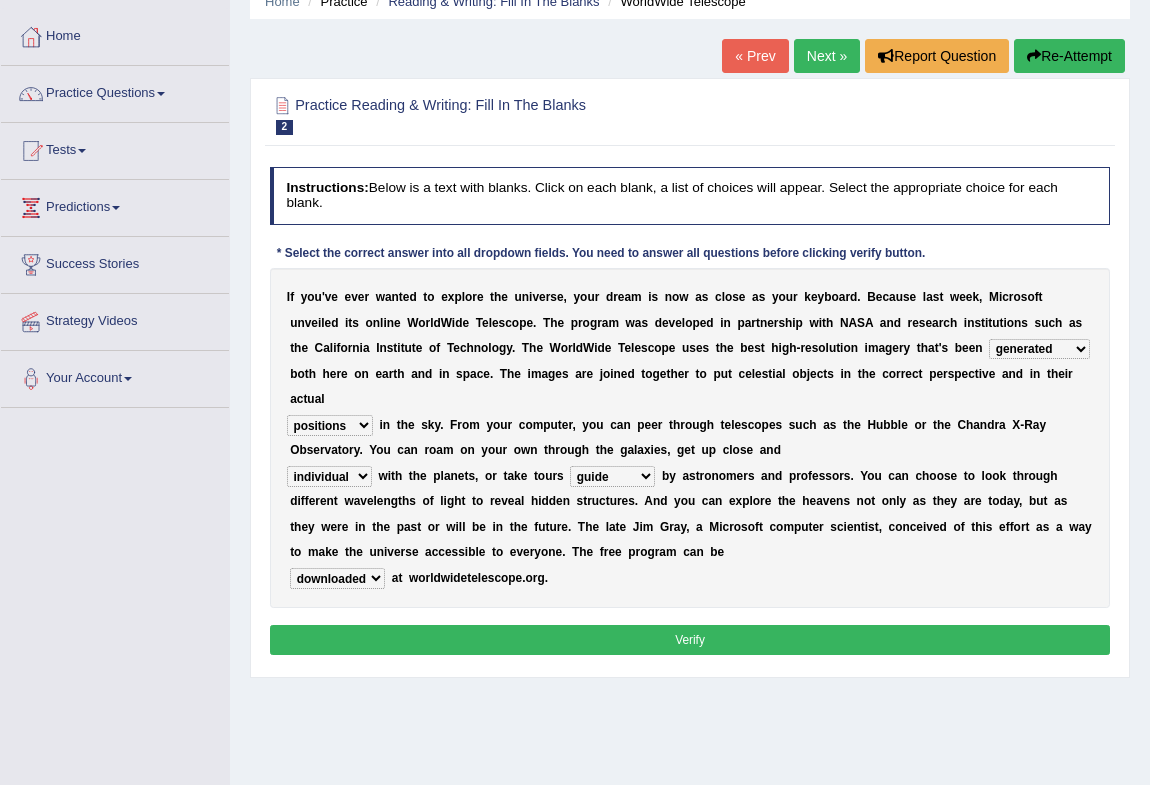 click on "Verify" at bounding box center [690, 639] 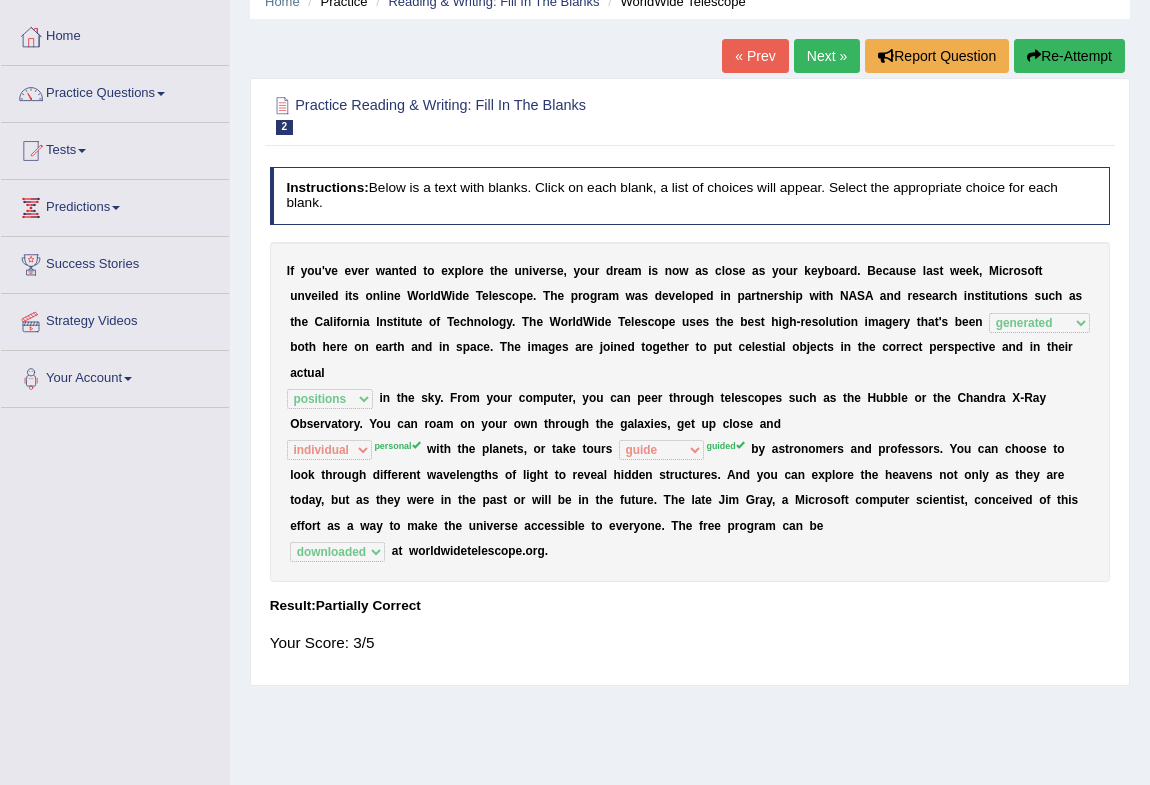 click on "Next »" at bounding box center (827, 56) 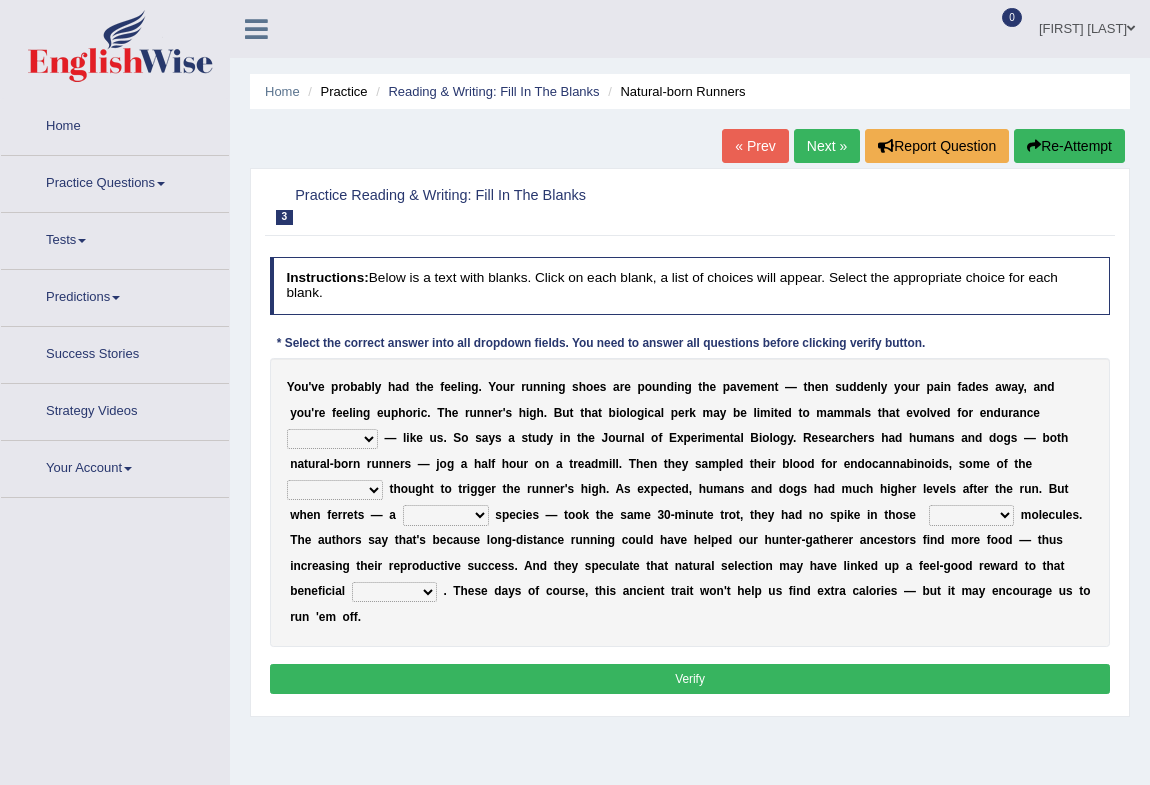 scroll, scrollTop: 0, scrollLeft: 0, axis: both 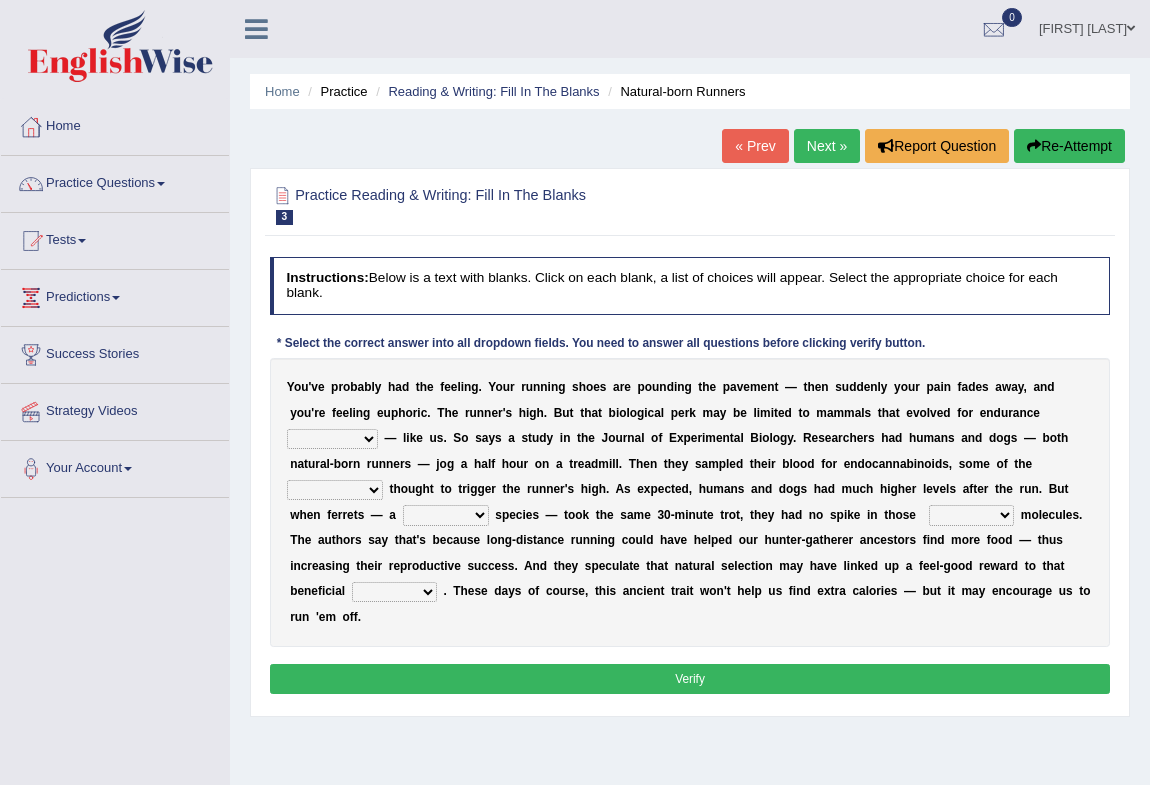 click on "dykes personalize classifies exercise" at bounding box center (332, 439) 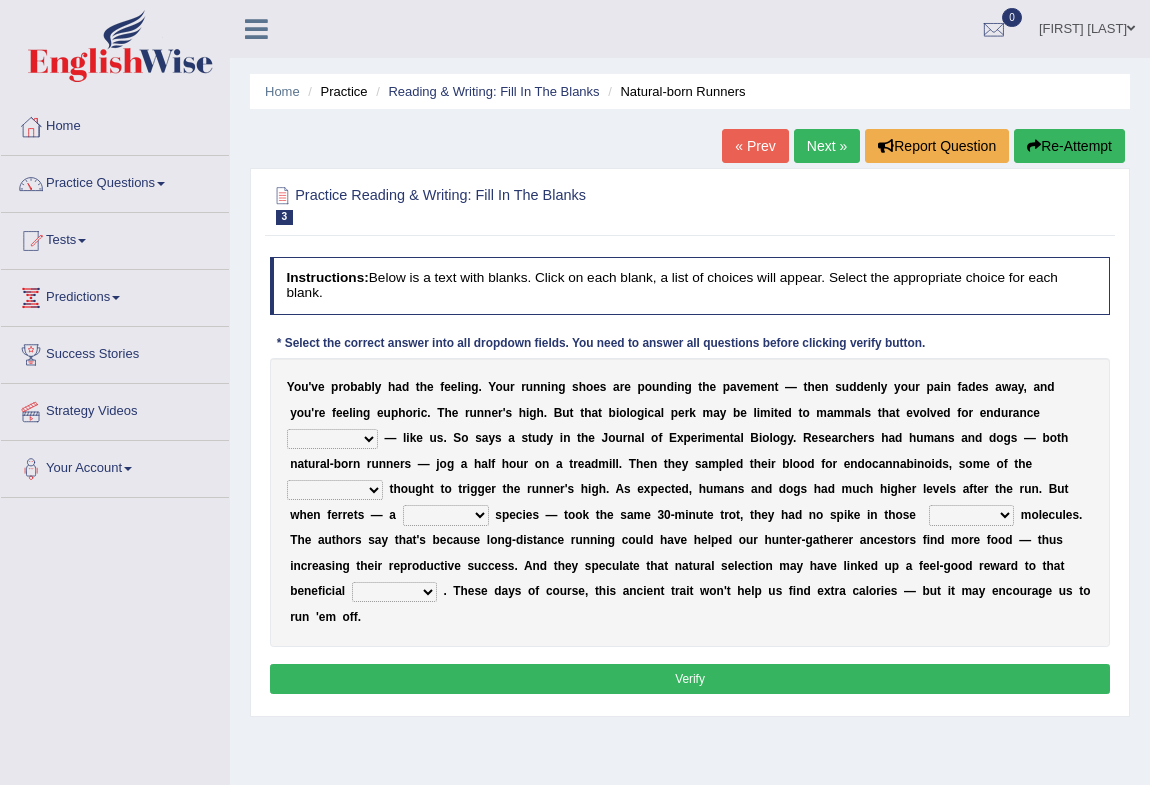 select on "personalize" 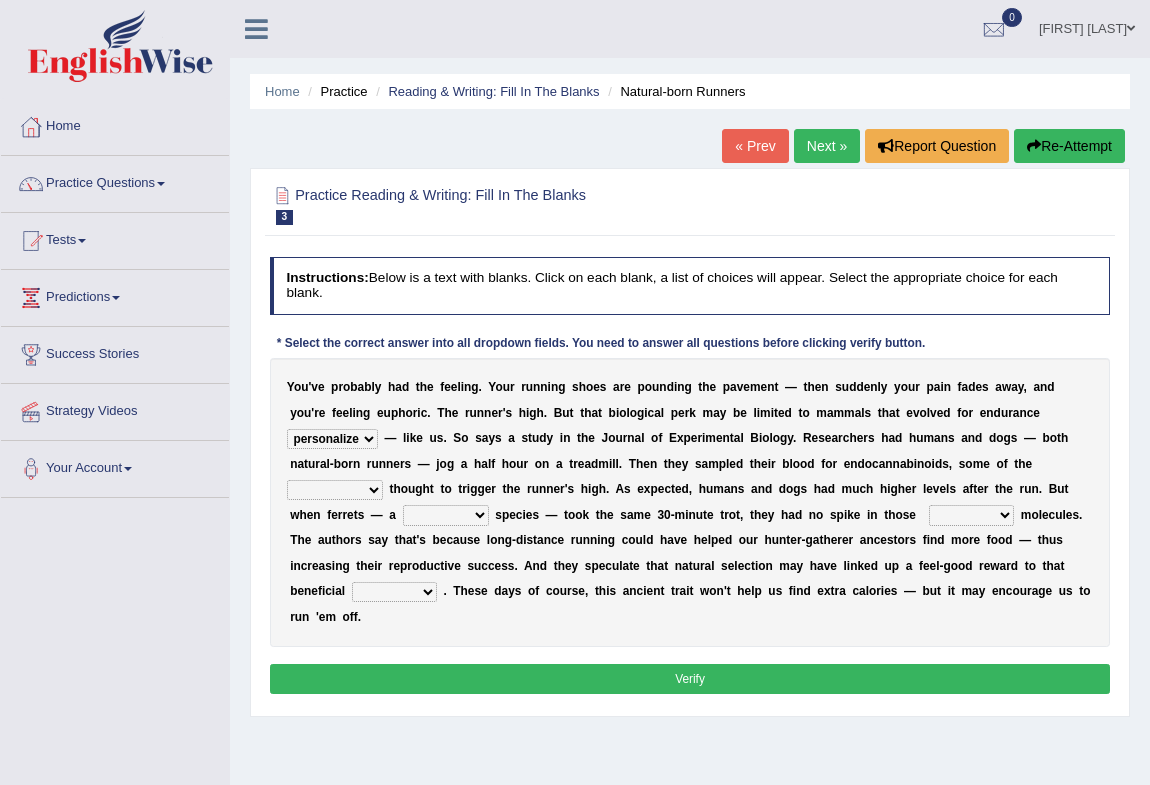 click on "dykes personalize classifies exercise" at bounding box center (332, 439) 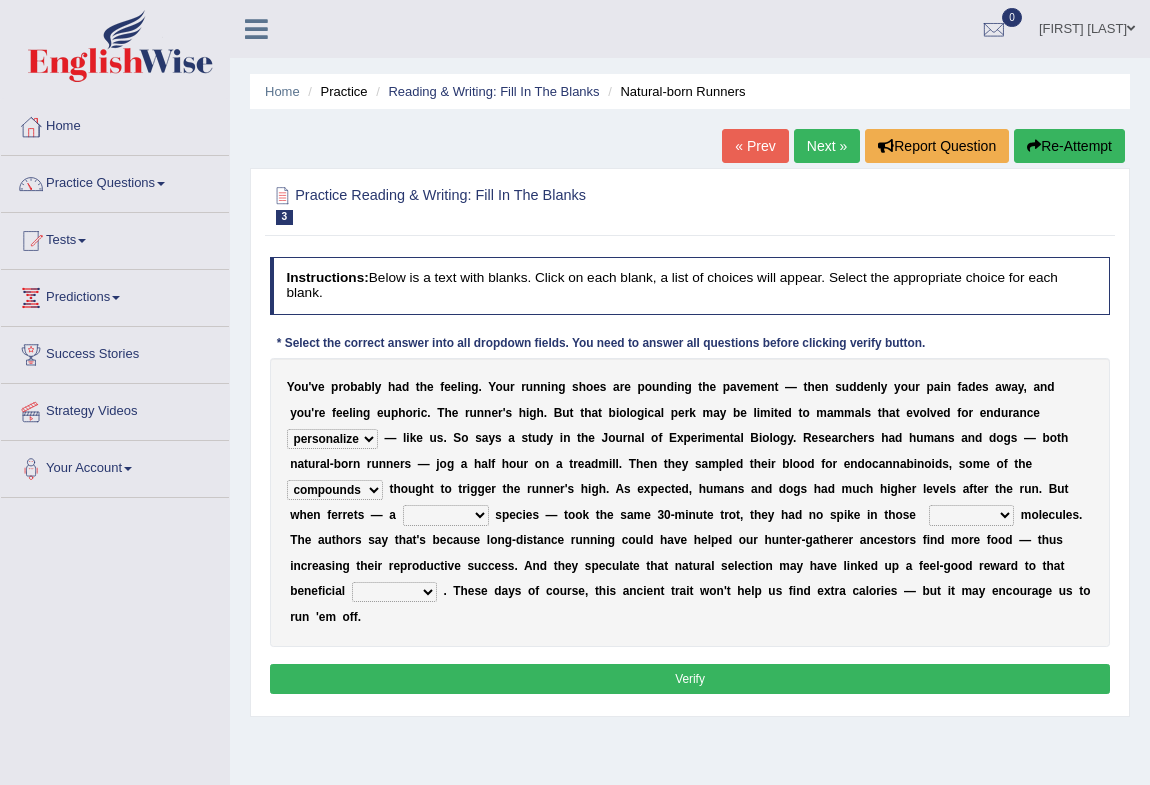 click on "excellency merely faerie sedentary" at bounding box center [446, 515] 